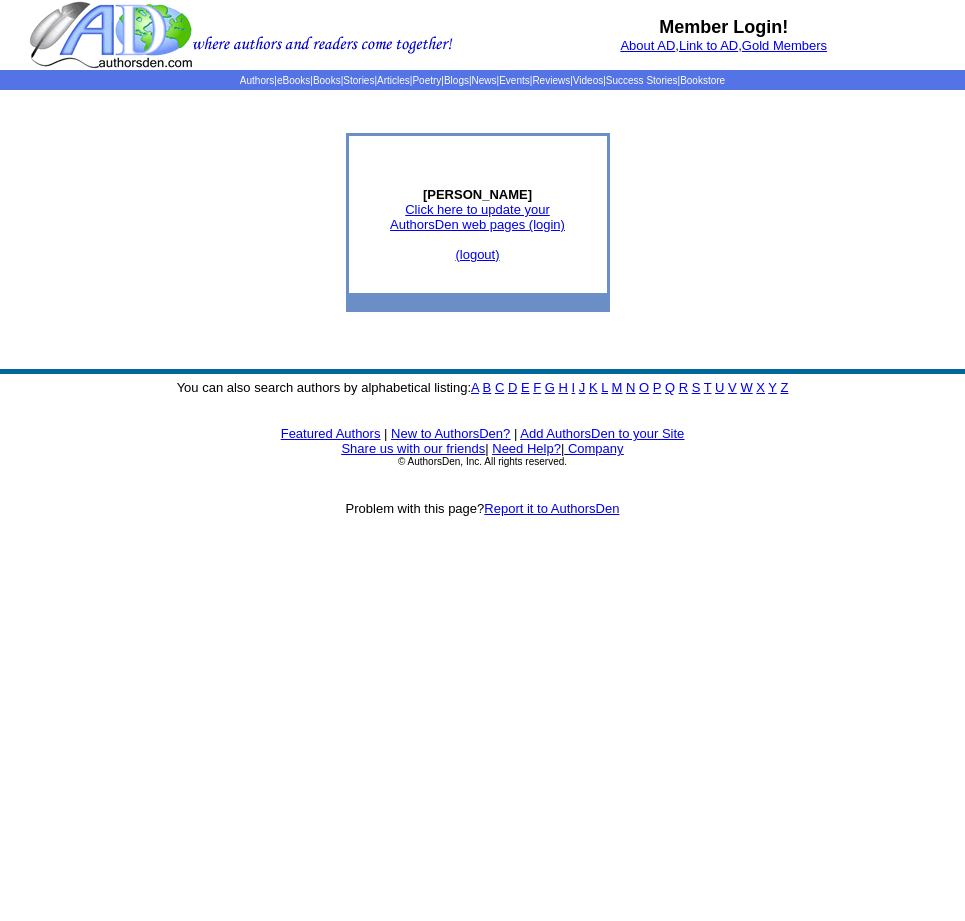 scroll, scrollTop: 0, scrollLeft: 0, axis: both 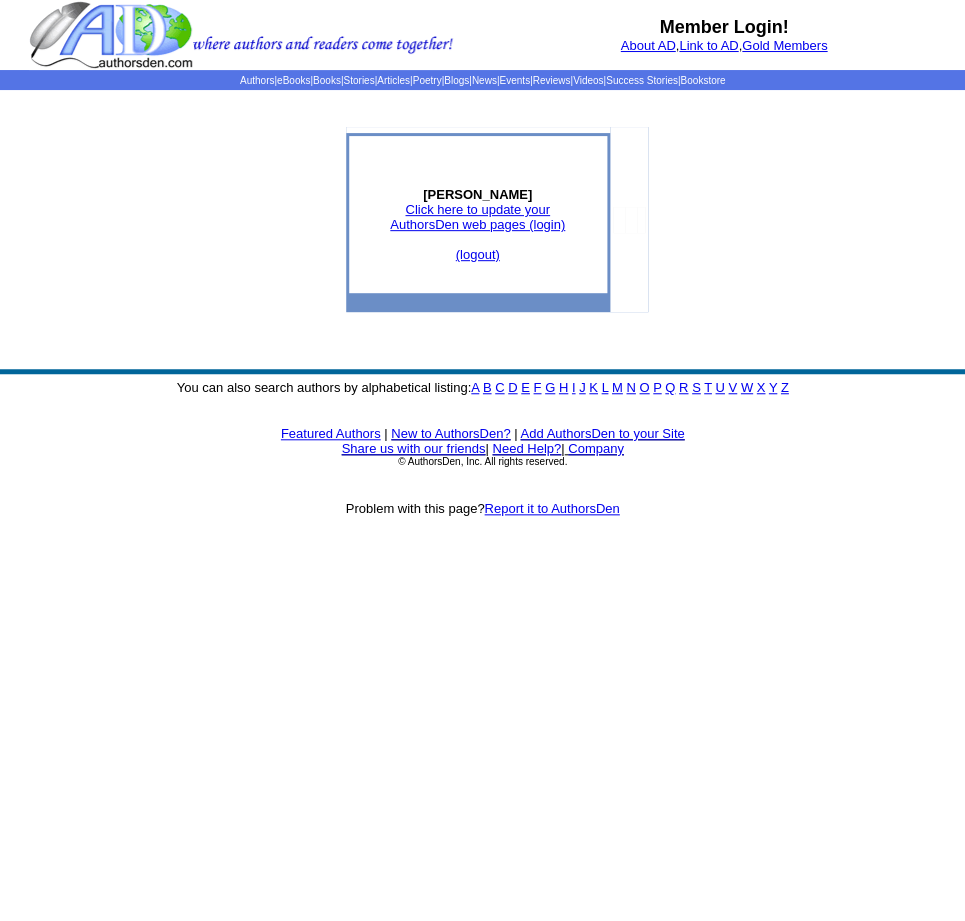 click on "Click here to update your AuthorsDen web pages (login)" at bounding box center [477, 217] 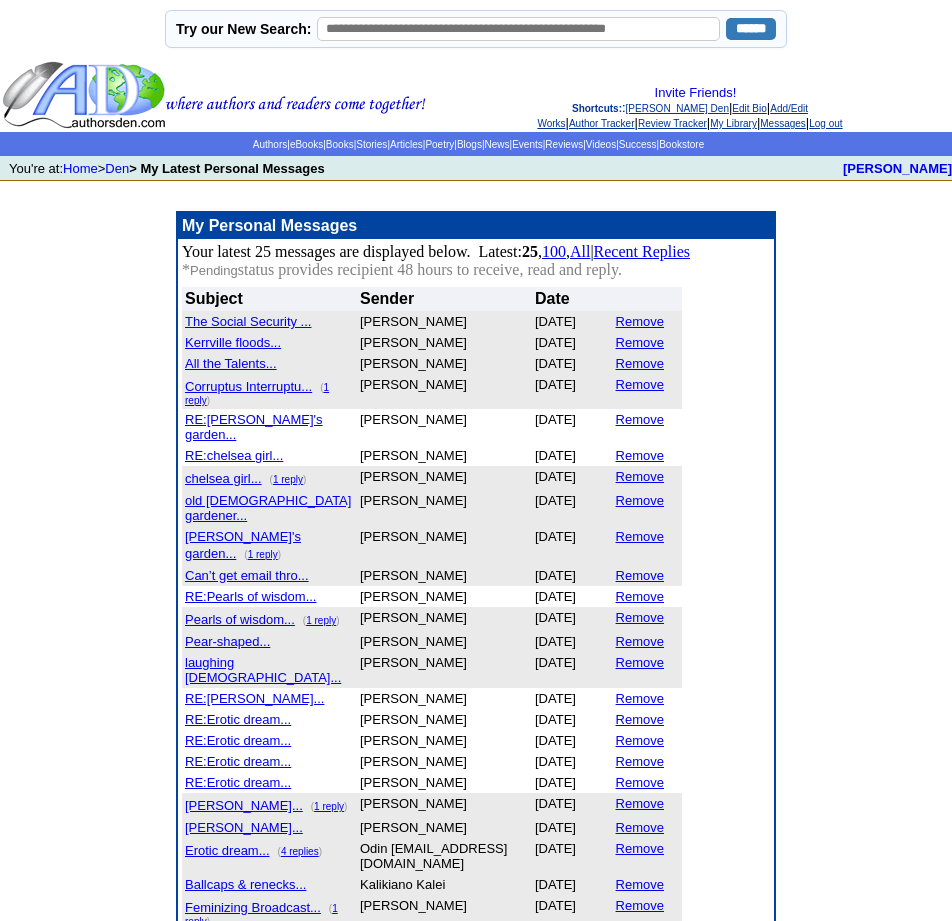 scroll, scrollTop: 0, scrollLeft: 0, axis: both 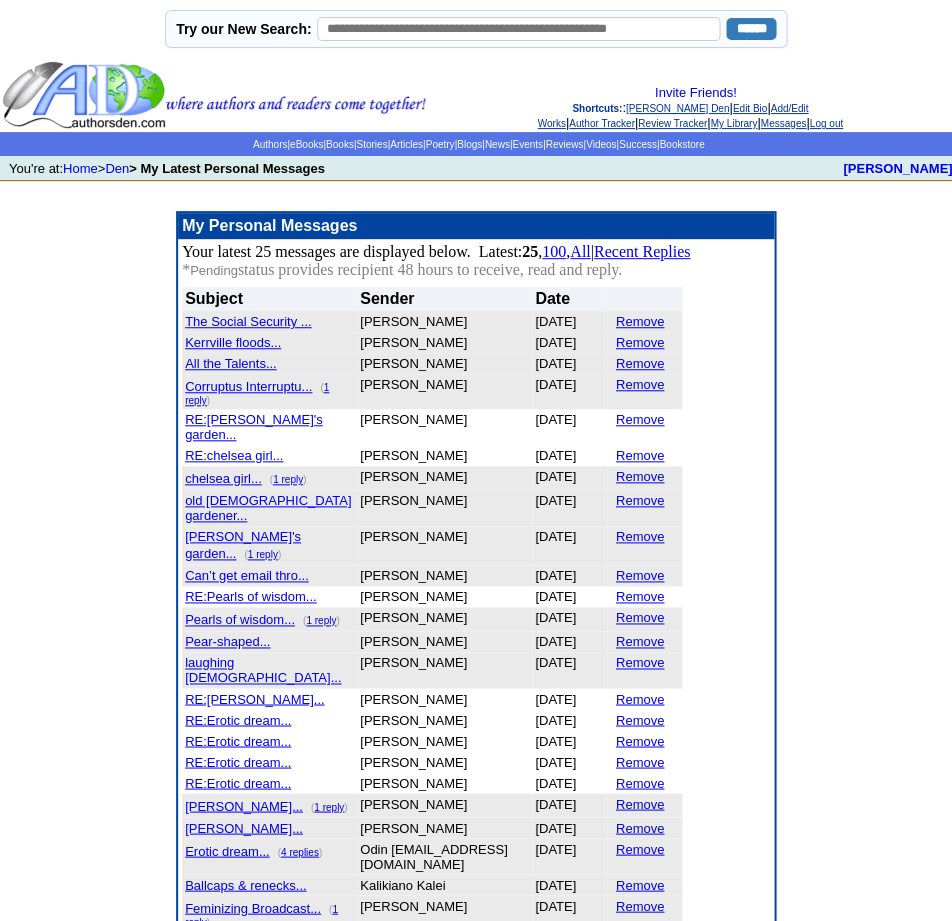 click on "Corruptus Interruptu..." at bounding box center (248, 386) 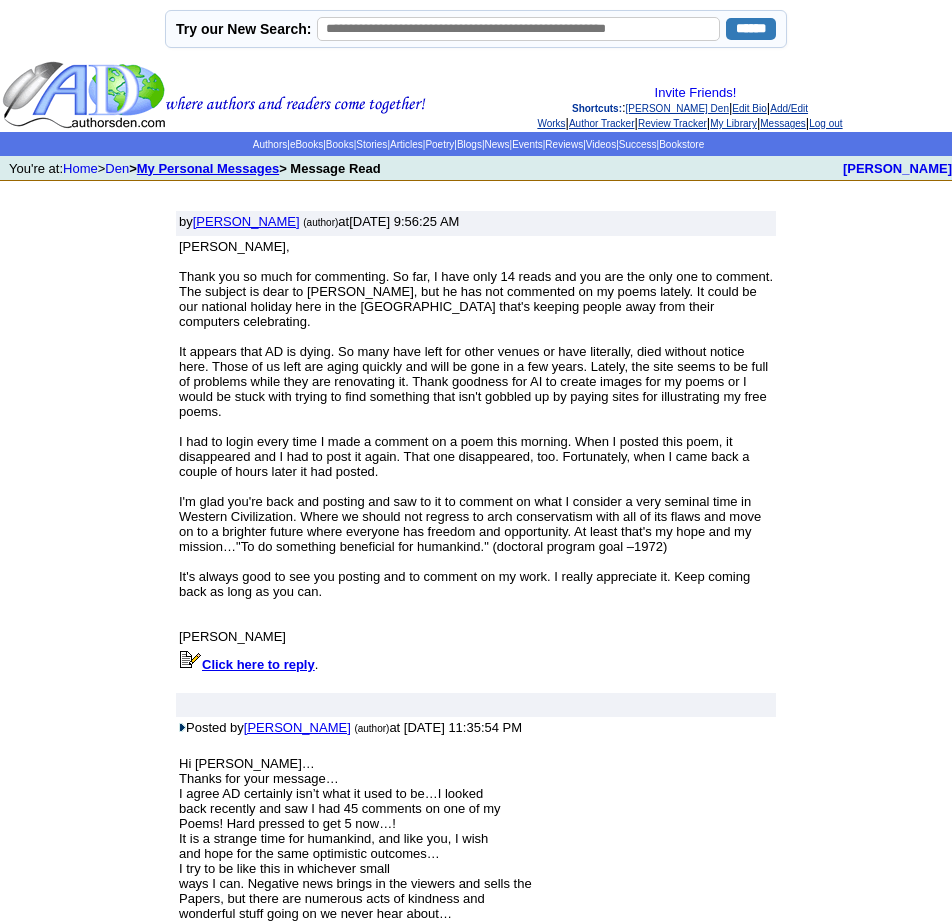 scroll, scrollTop: 220, scrollLeft: 0, axis: vertical 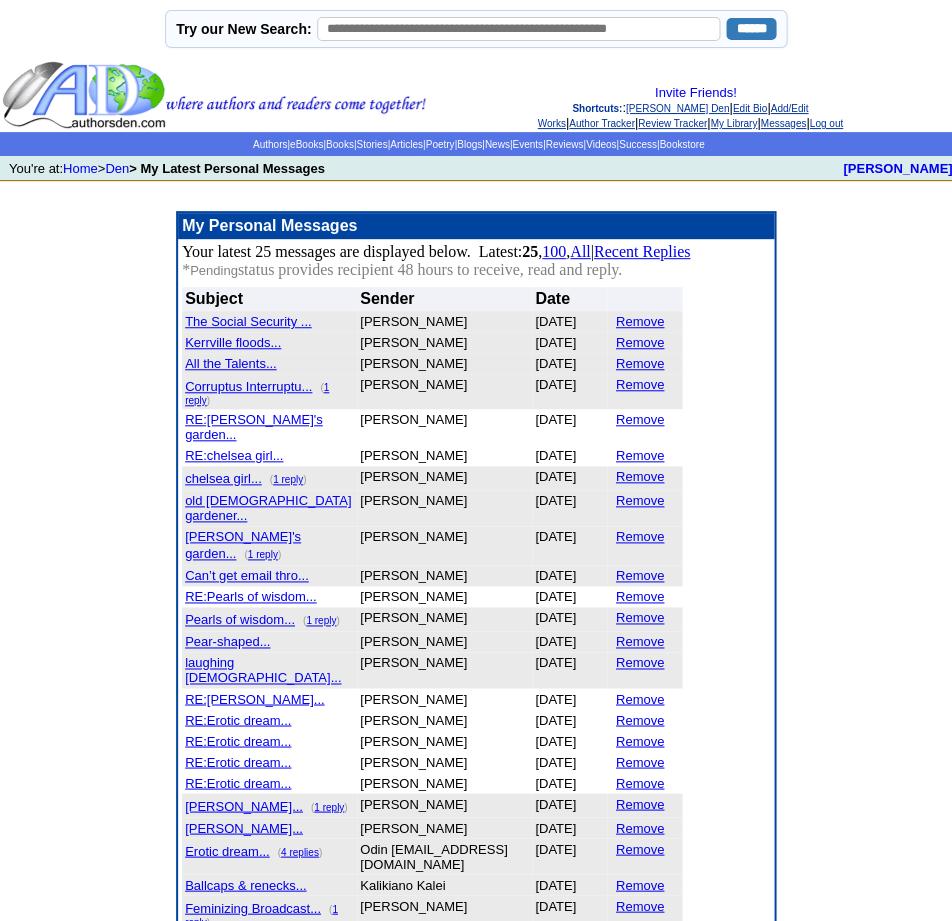 drag, startPoint x: 422, startPoint y: 53, endPoint x: 362, endPoint y: 28, distance: 65 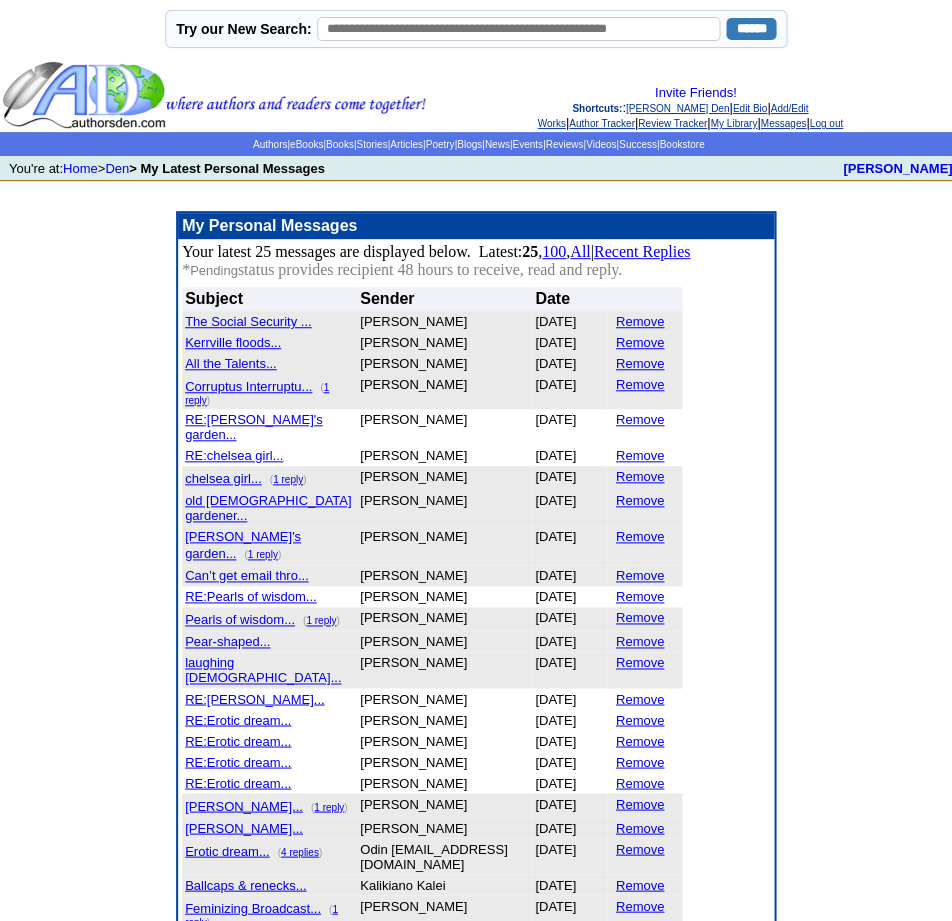 click on "Try our New Search:
******" at bounding box center (476, 29) 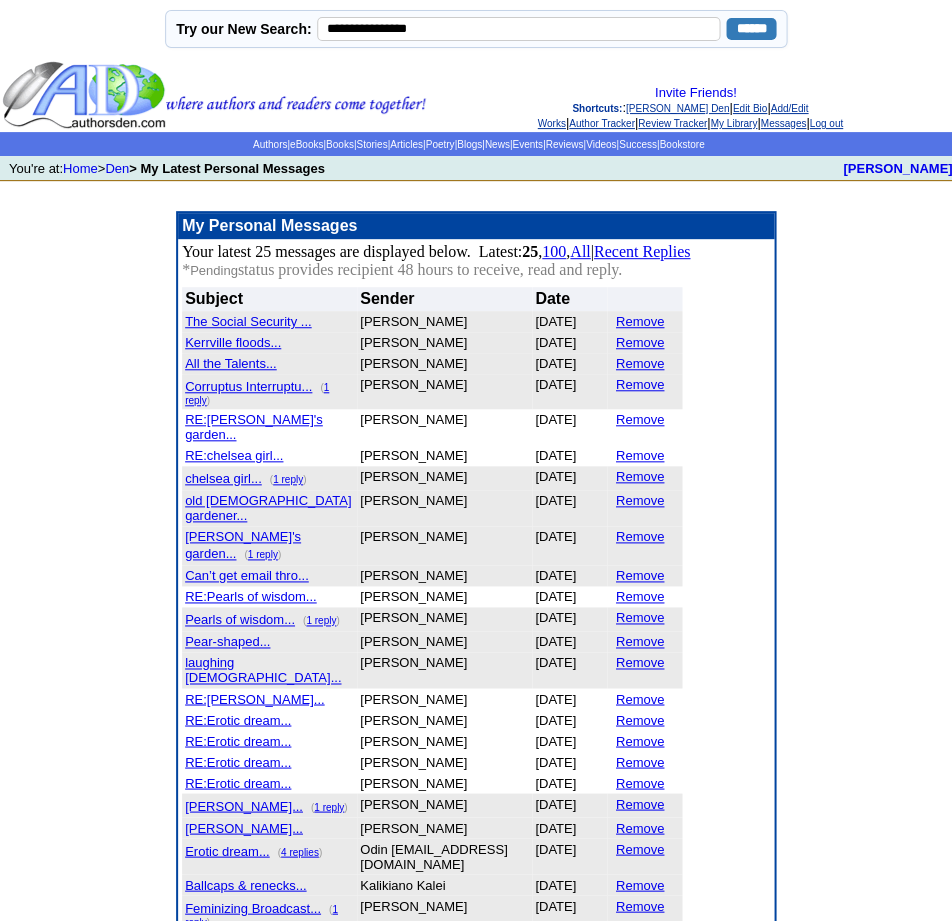 type on "**********" 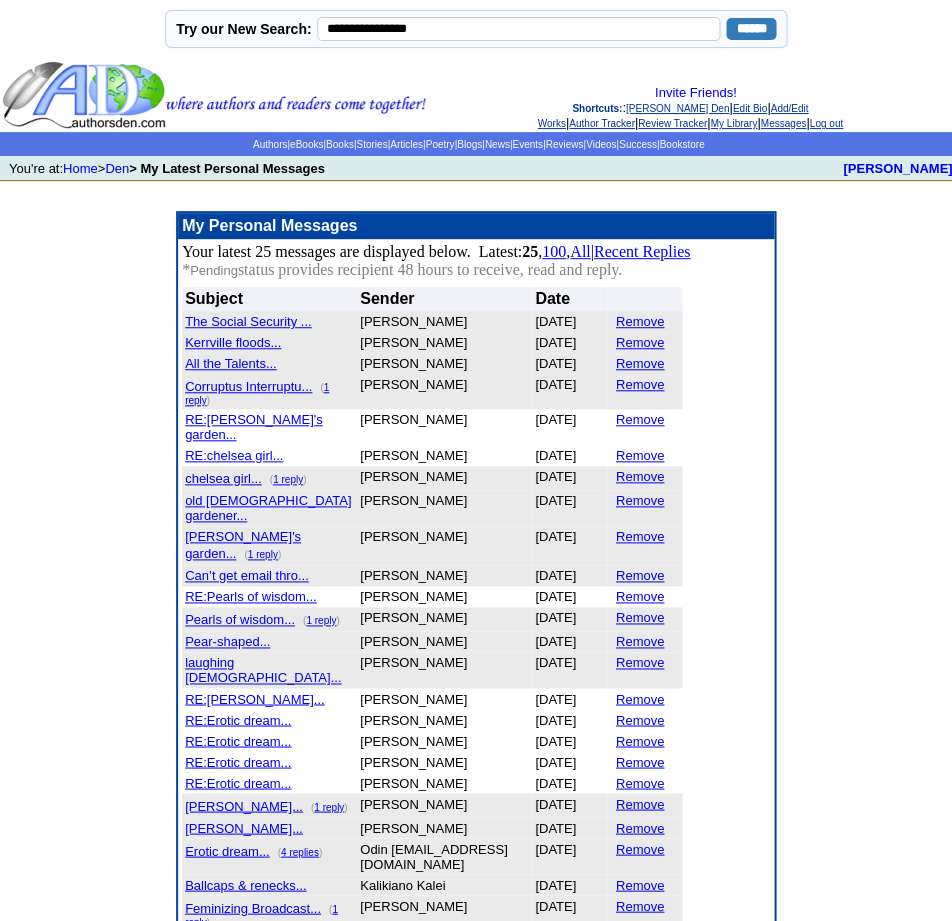 click on "******" at bounding box center (751, 29) 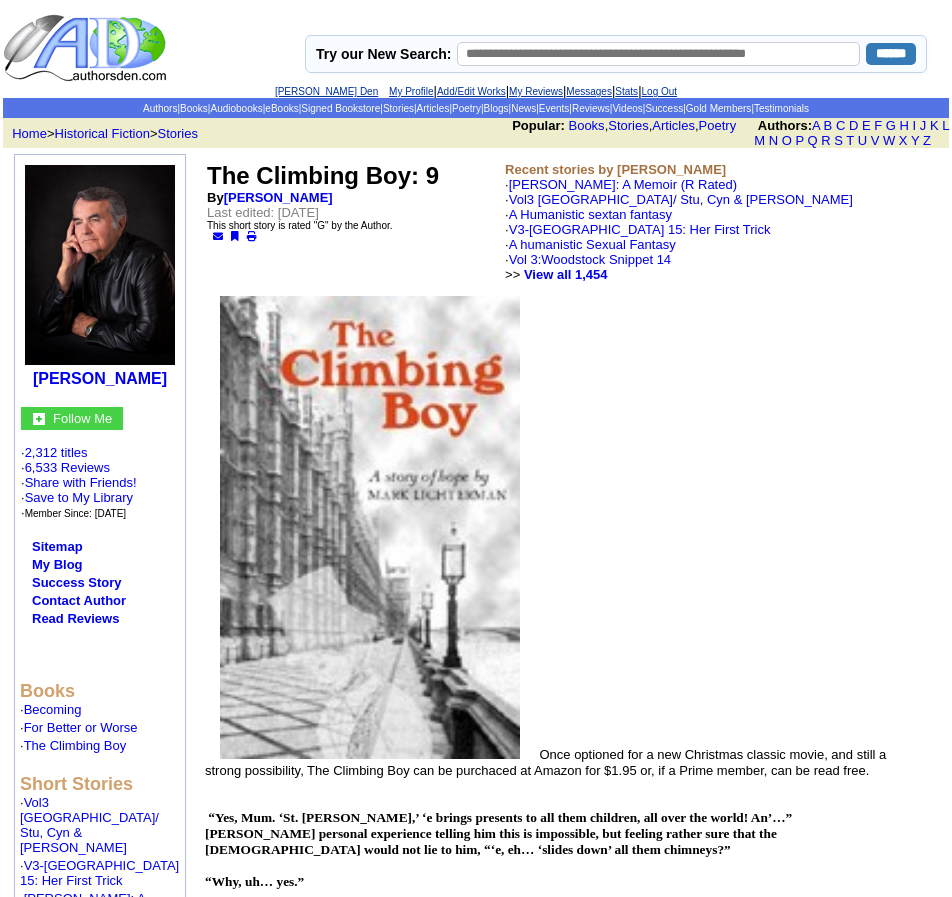scroll, scrollTop: 0, scrollLeft: 0, axis: both 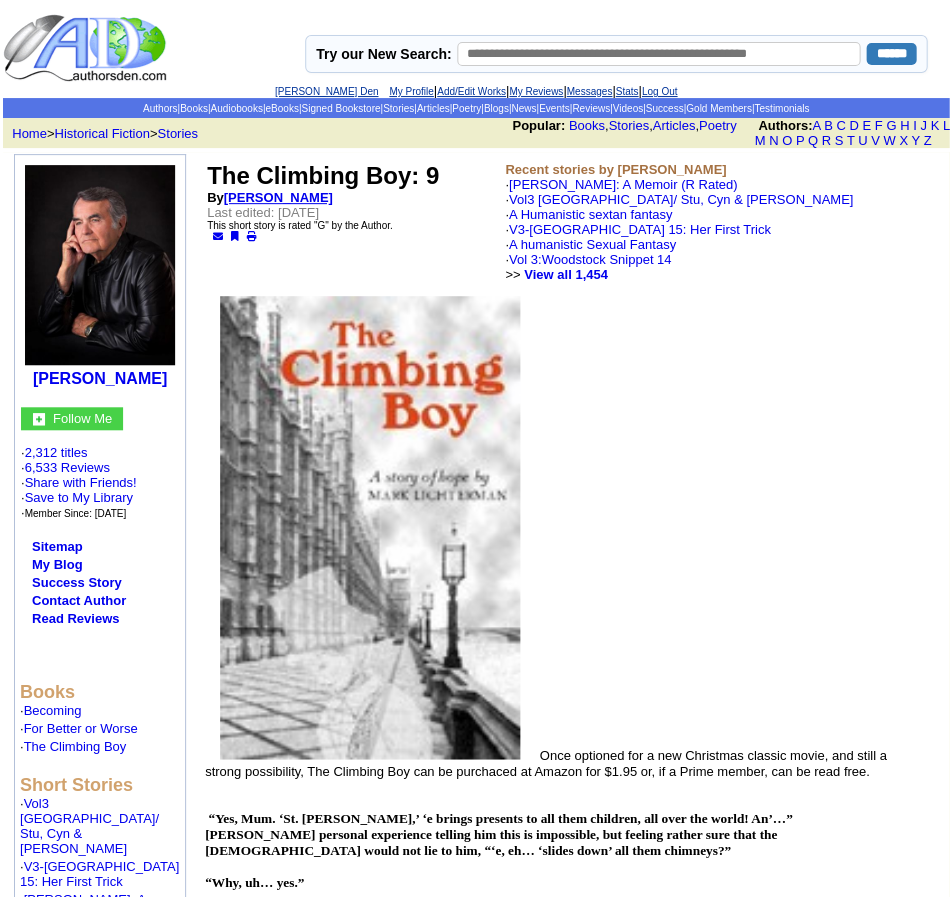 click on "[PERSON_NAME]" at bounding box center [278, 197] 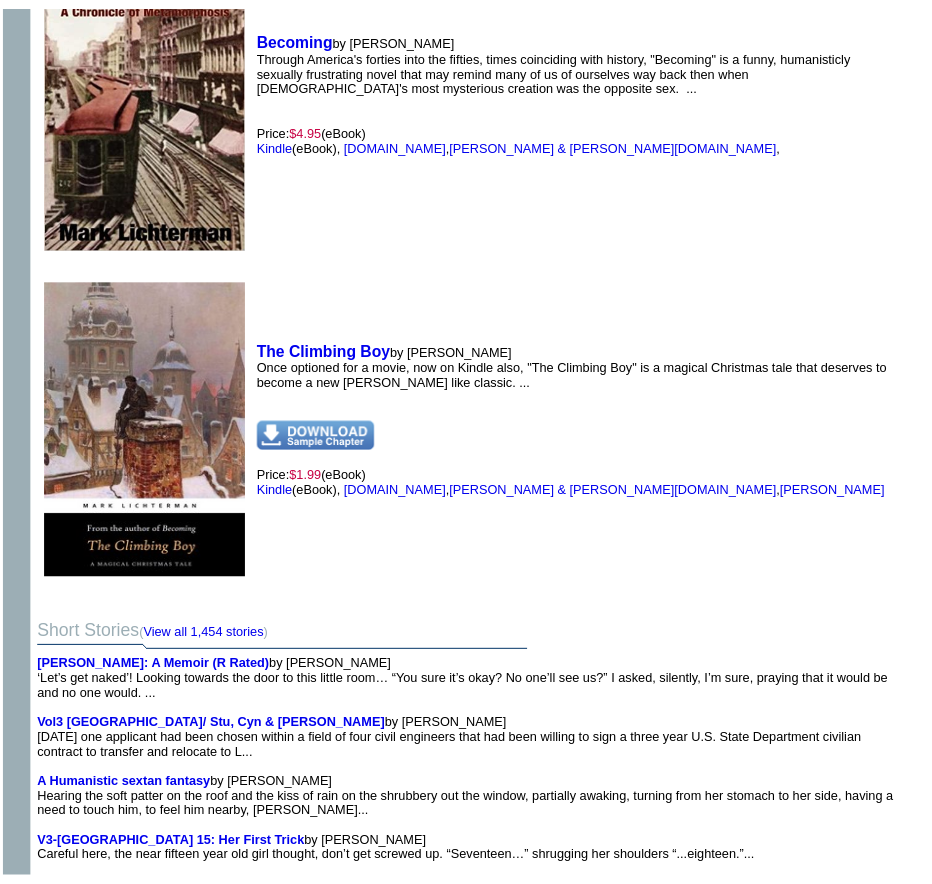 scroll, scrollTop: 3097, scrollLeft: 0, axis: vertical 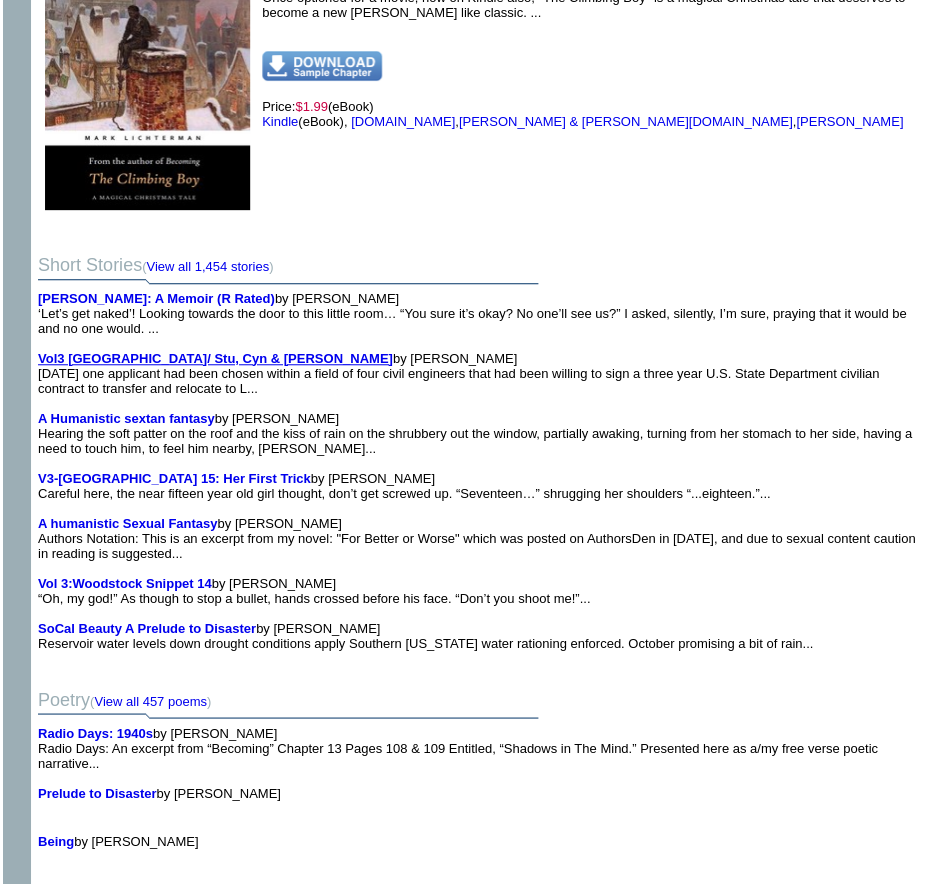 click on "Vol3 [GEOGRAPHIC_DATA]/ Stu, Cyn & [PERSON_NAME]" at bounding box center (215, 358) 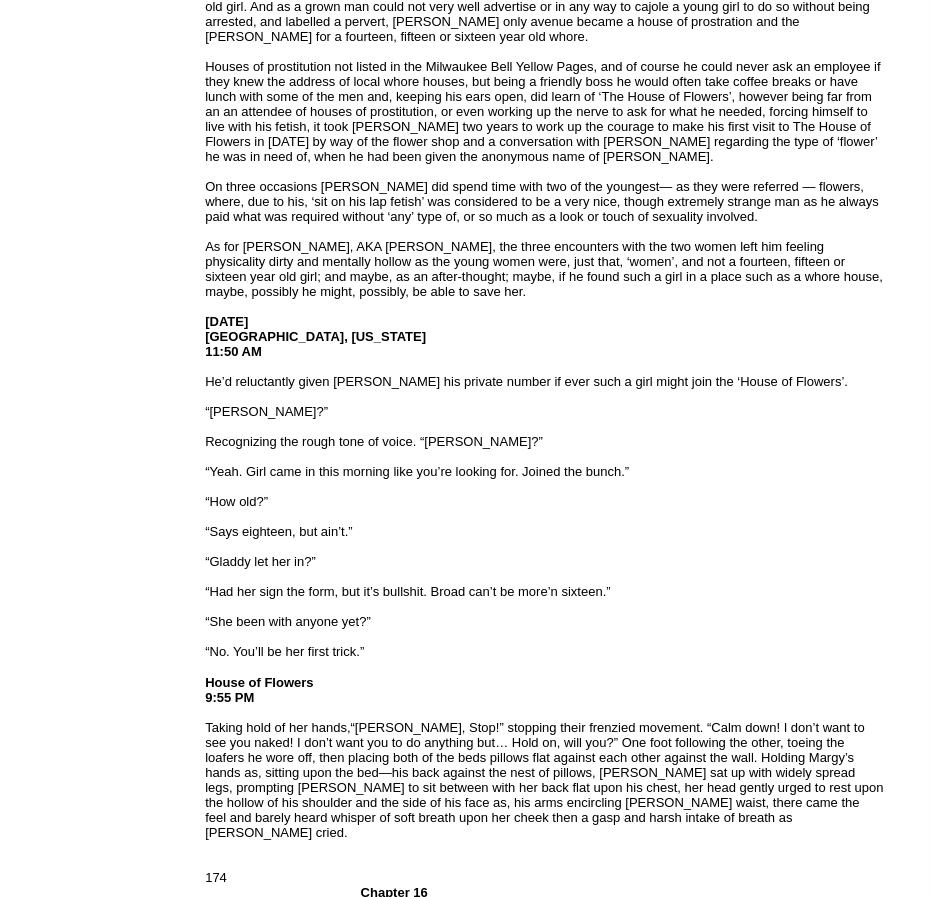 scroll, scrollTop: 9174, scrollLeft: 0, axis: vertical 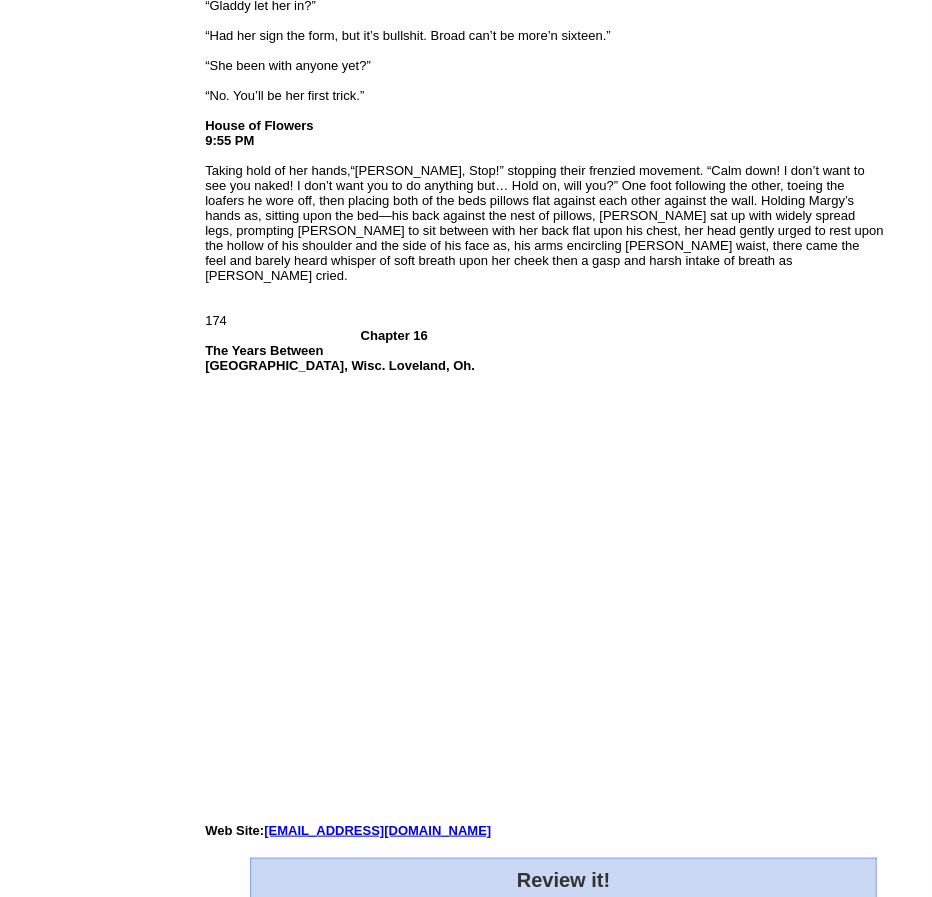 click at bounding box center [563, 1076] 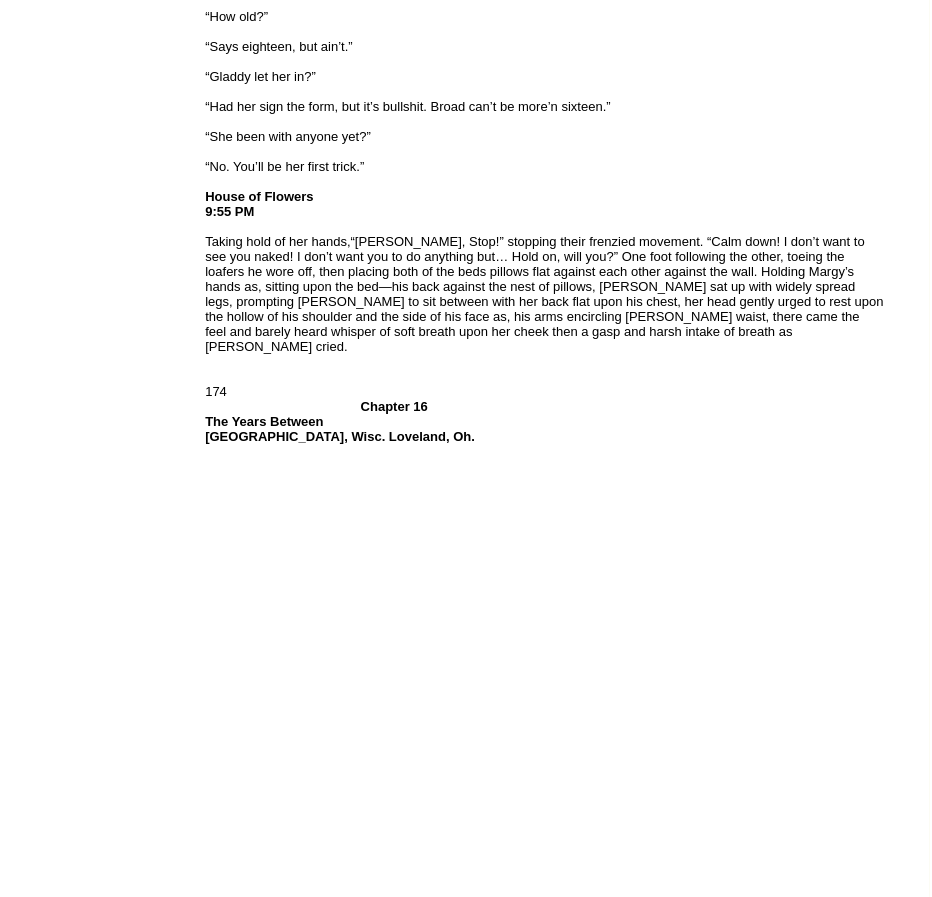 scroll, scrollTop: 9174, scrollLeft: 0, axis: vertical 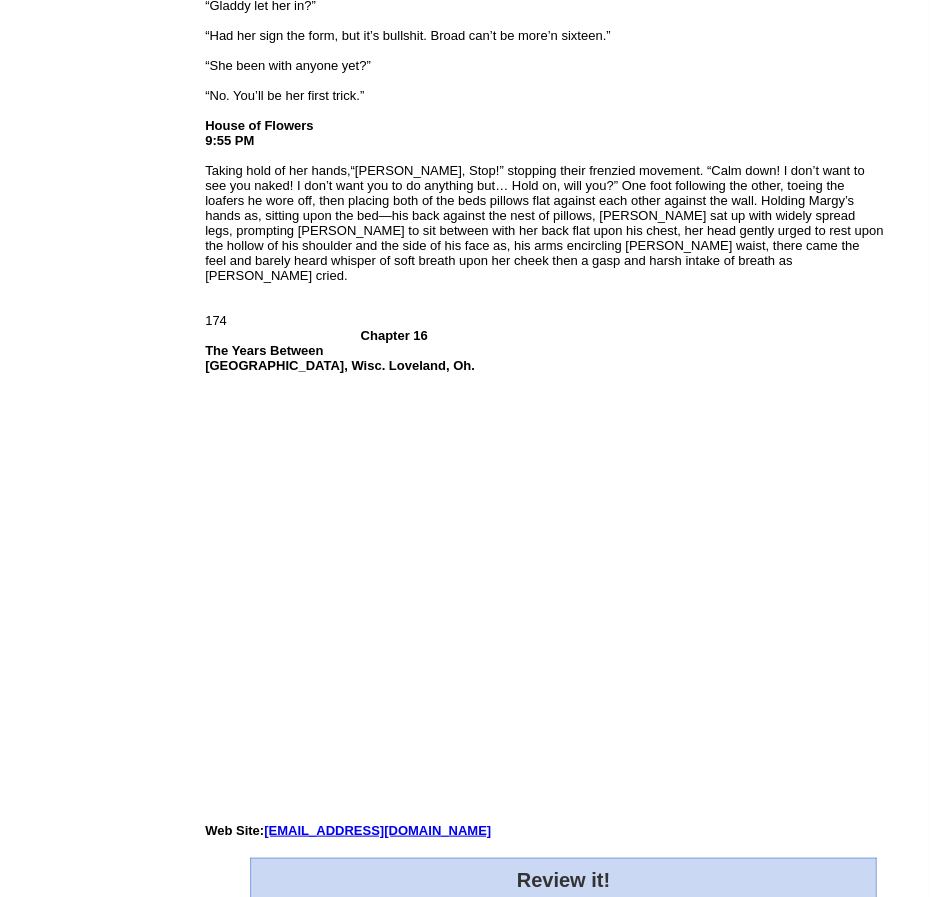 click on "**********" at bounding box center (563, 1083) 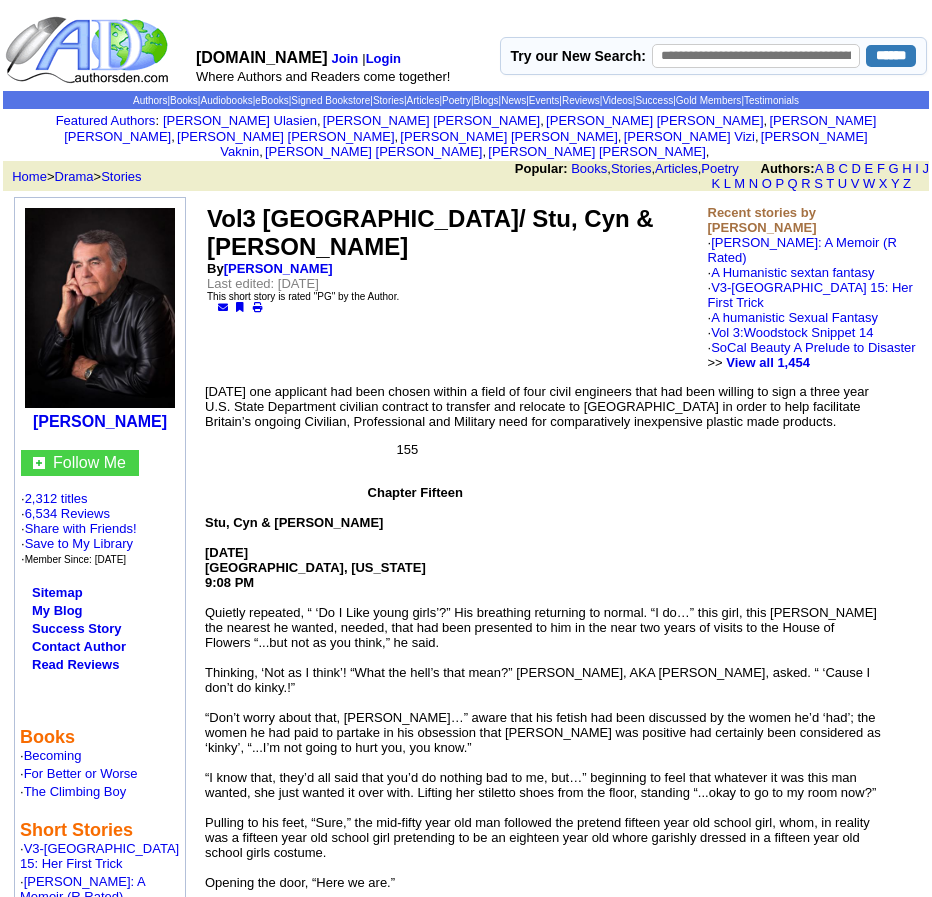 scroll, scrollTop: 0, scrollLeft: 0, axis: both 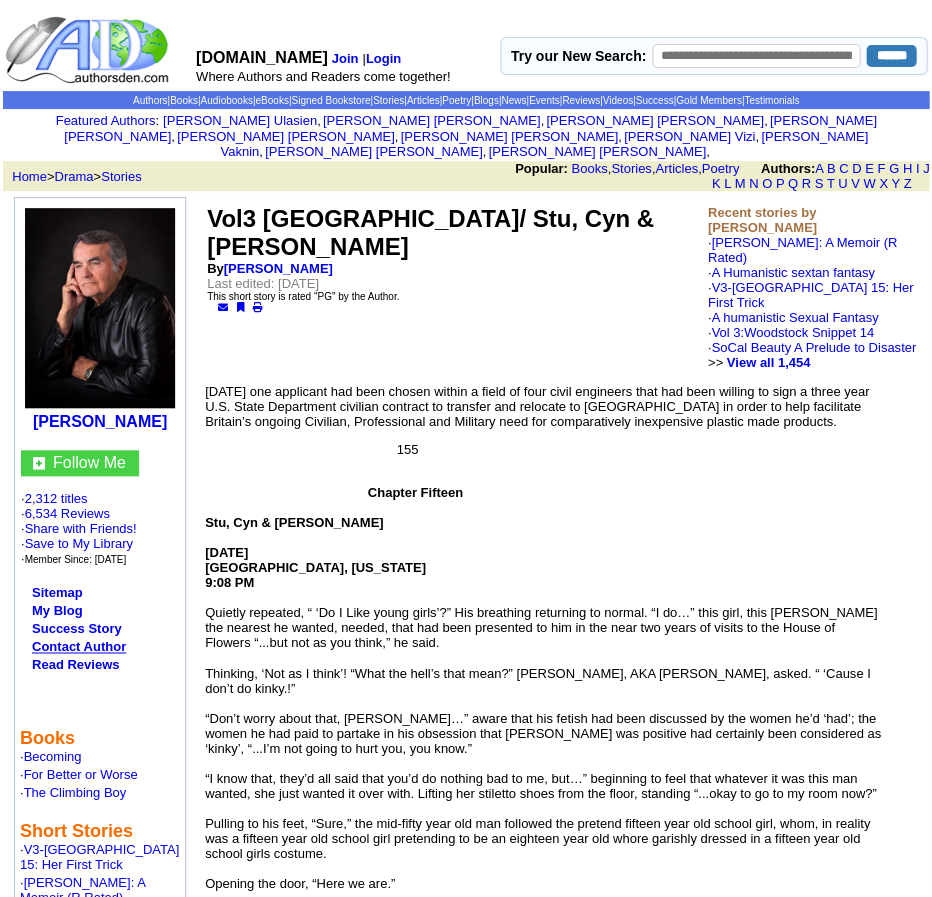 click on "Contact Author" 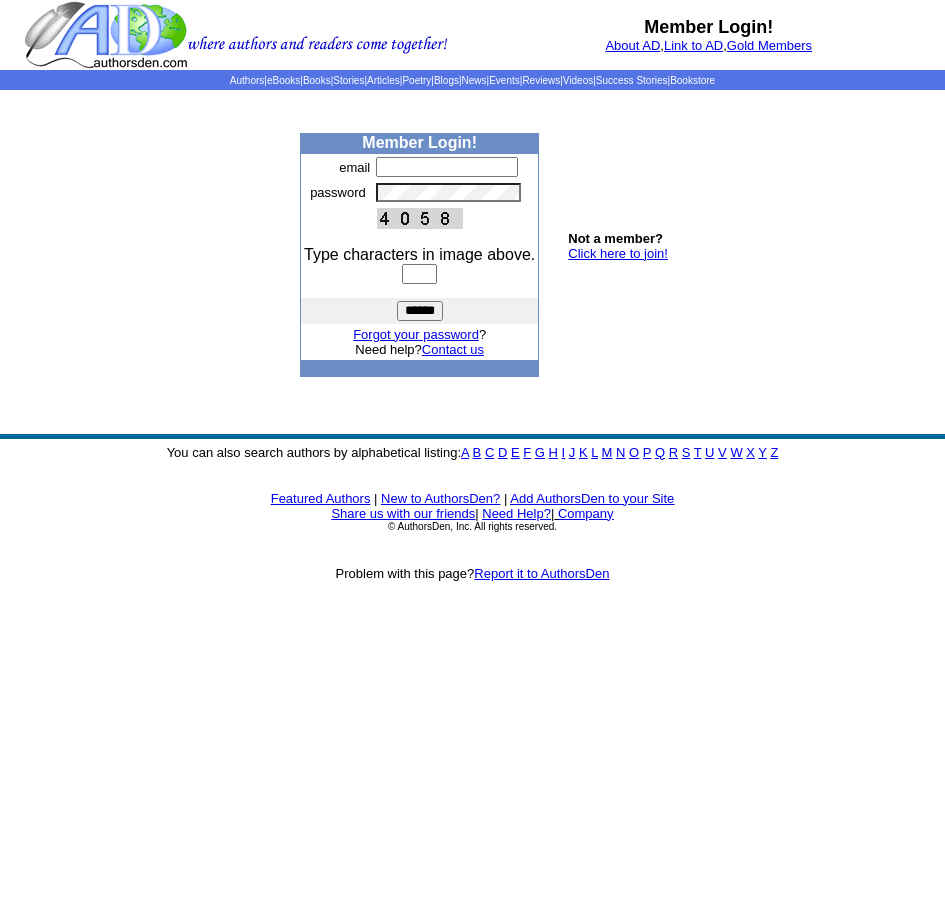scroll, scrollTop: 0, scrollLeft: 0, axis: both 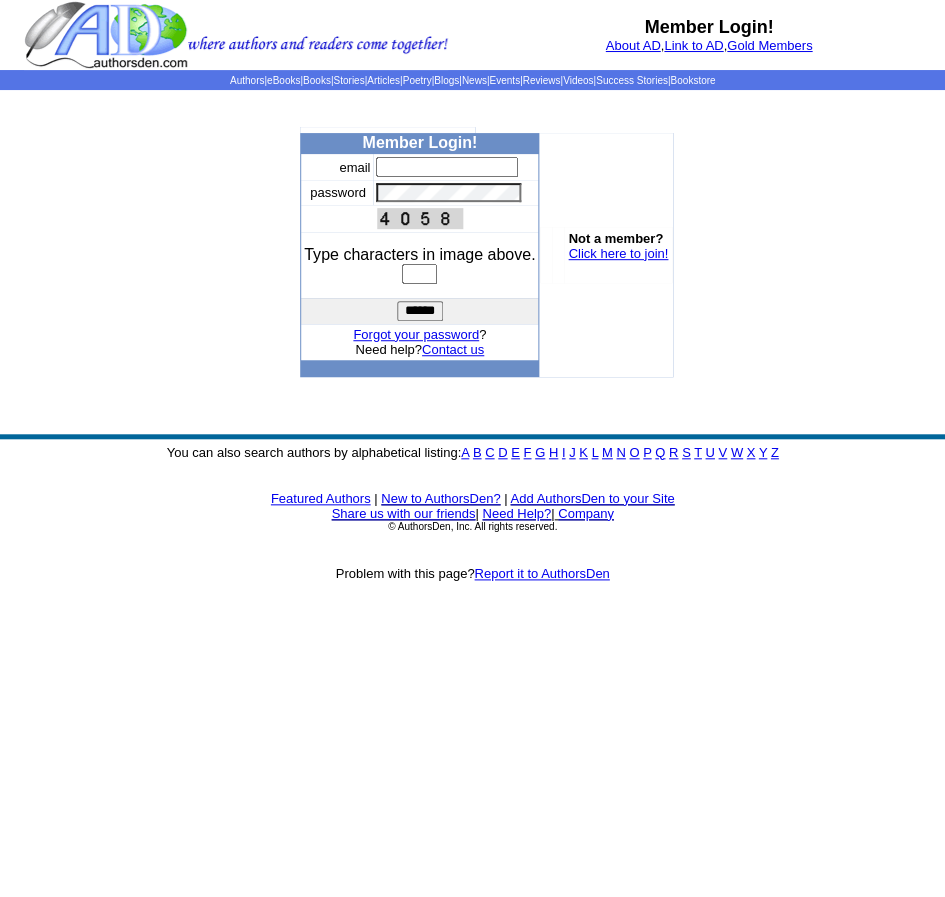 type on "**********" 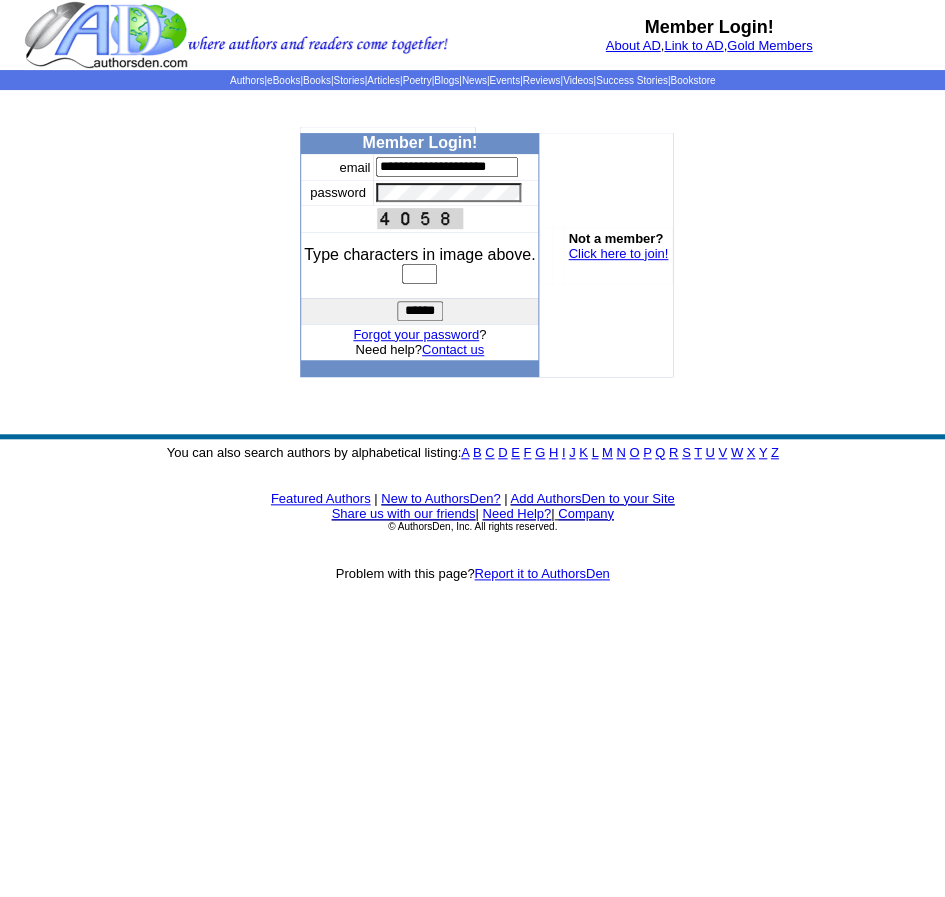 click at bounding box center (419, 274) 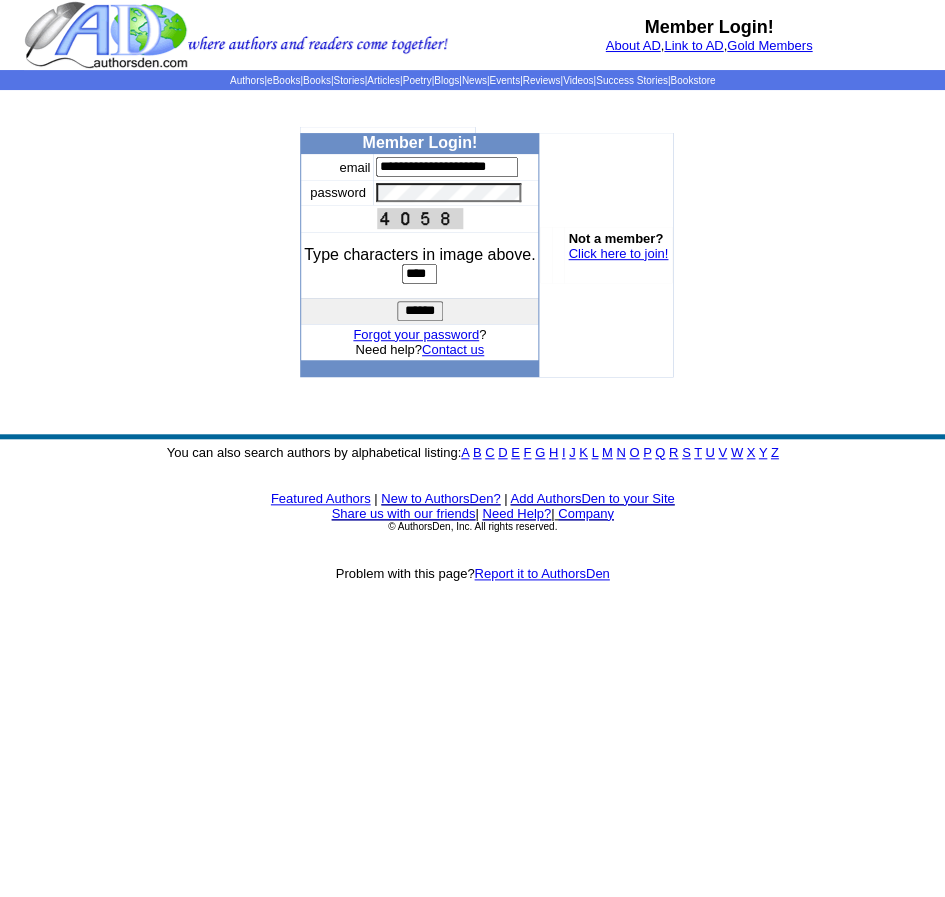 type on "****" 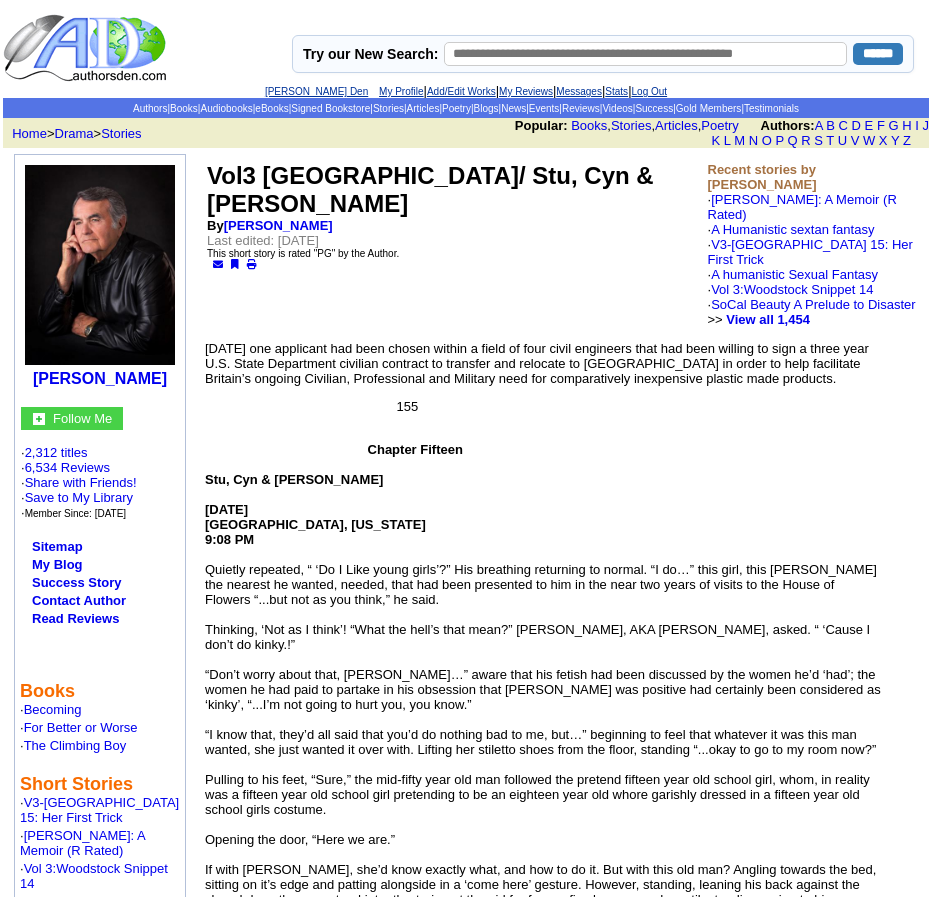 scroll, scrollTop: 0, scrollLeft: 0, axis: both 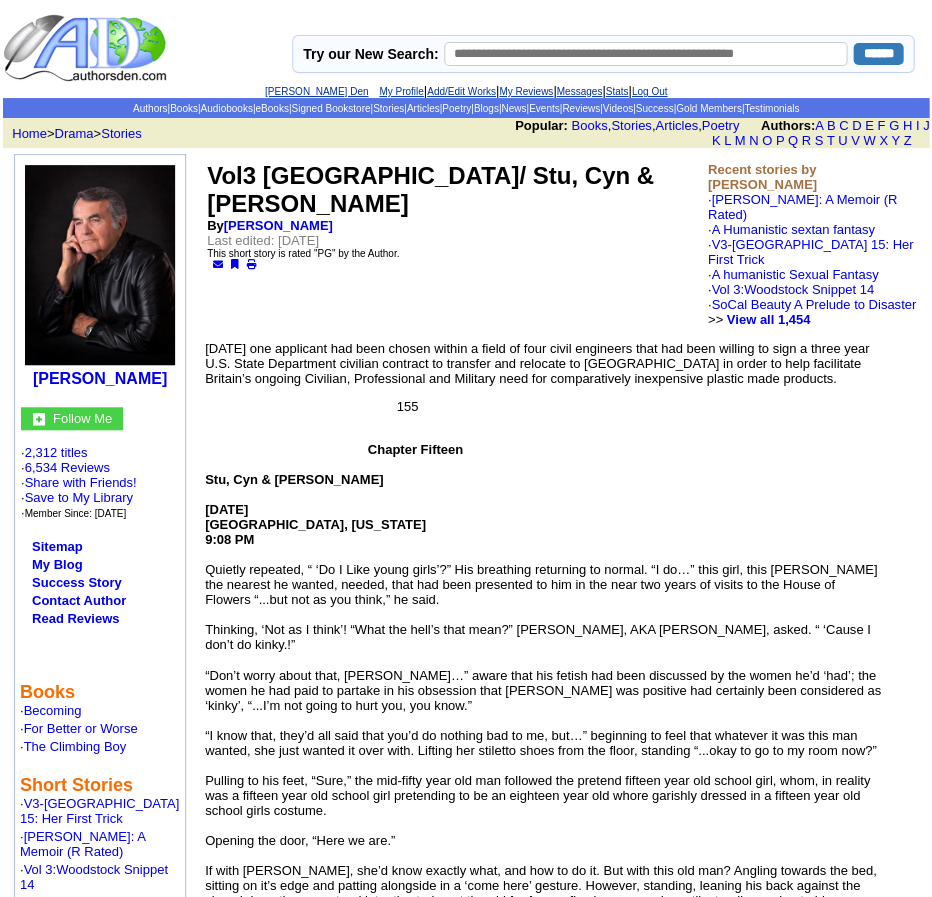 drag, startPoint x: 76, startPoint y: 597, endPoint x: 88, endPoint y: 595, distance: 12.165525 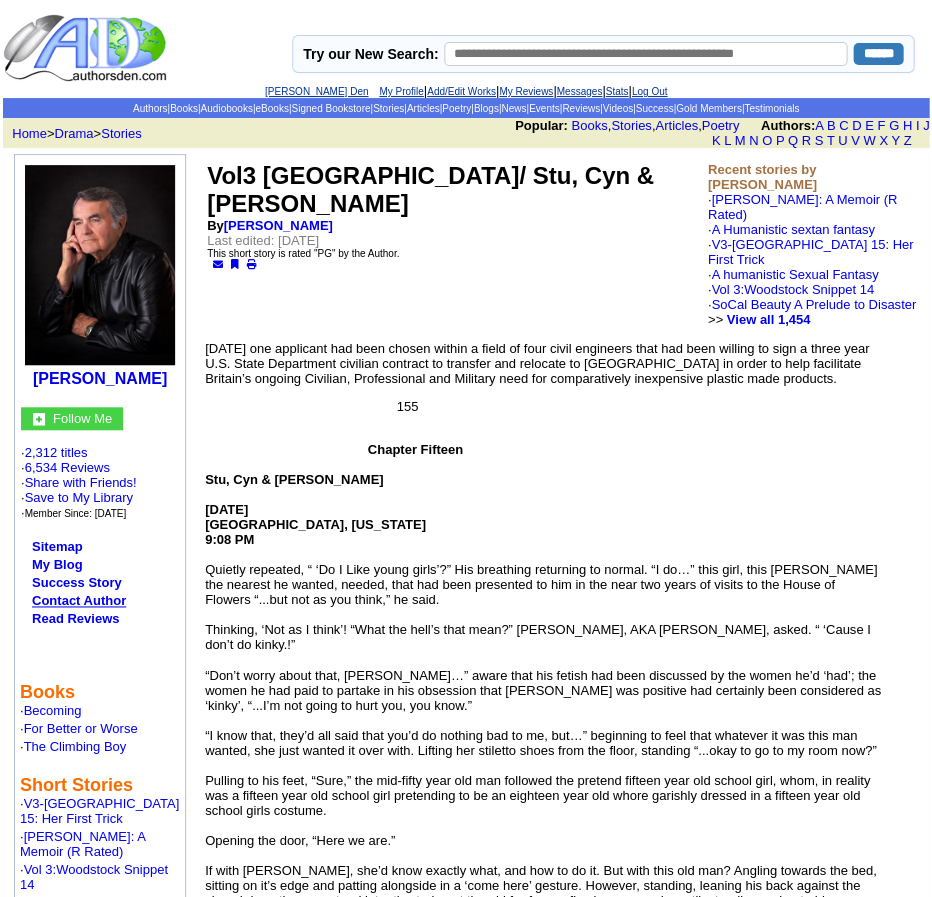 click on "Contact Author" 